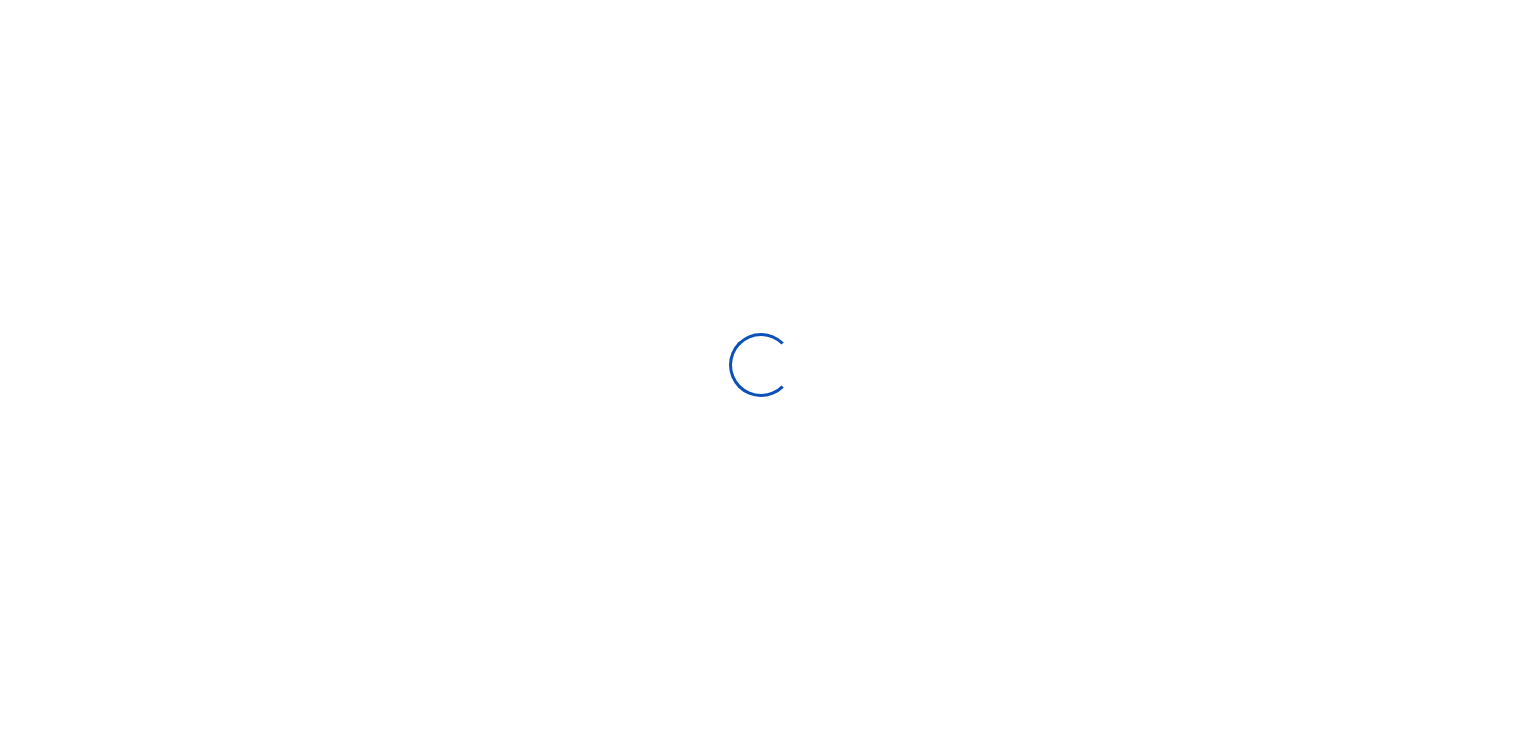 scroll, scrollTop: 0, scrollLeft: 0, axis: both 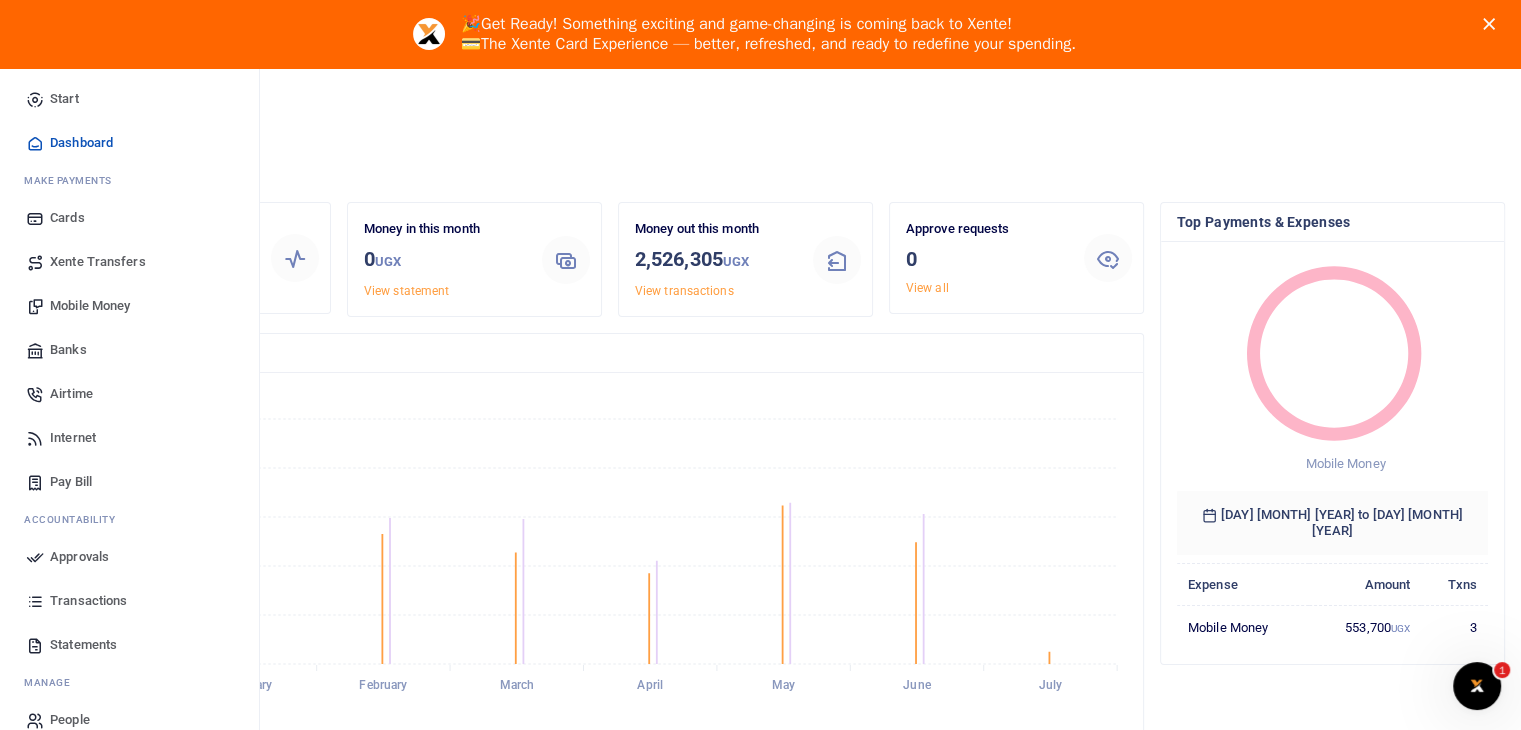 click on "Mobile Money" at bounding box center (90, 306) 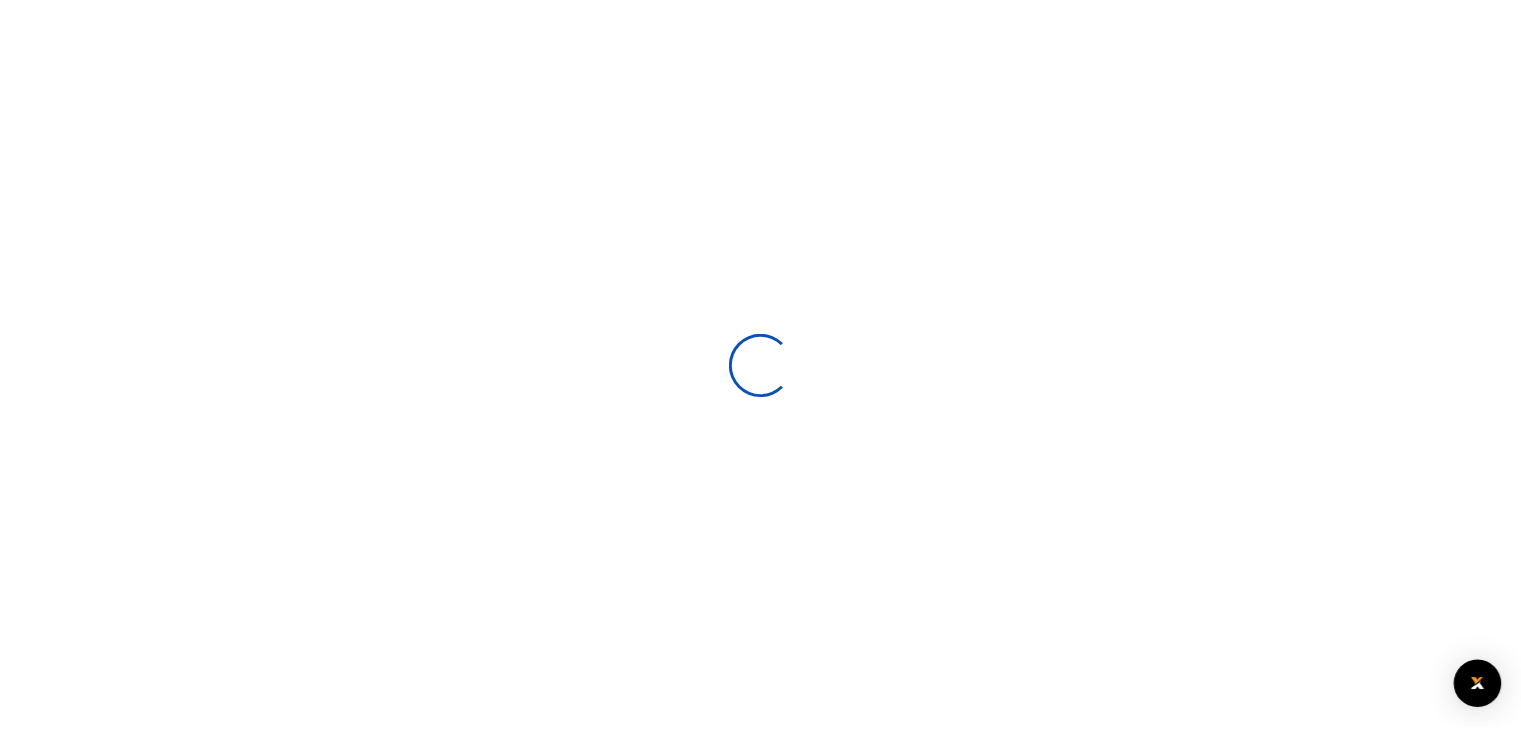 scroll, scrollTop: 0, scrollLeft: 0, axis: both 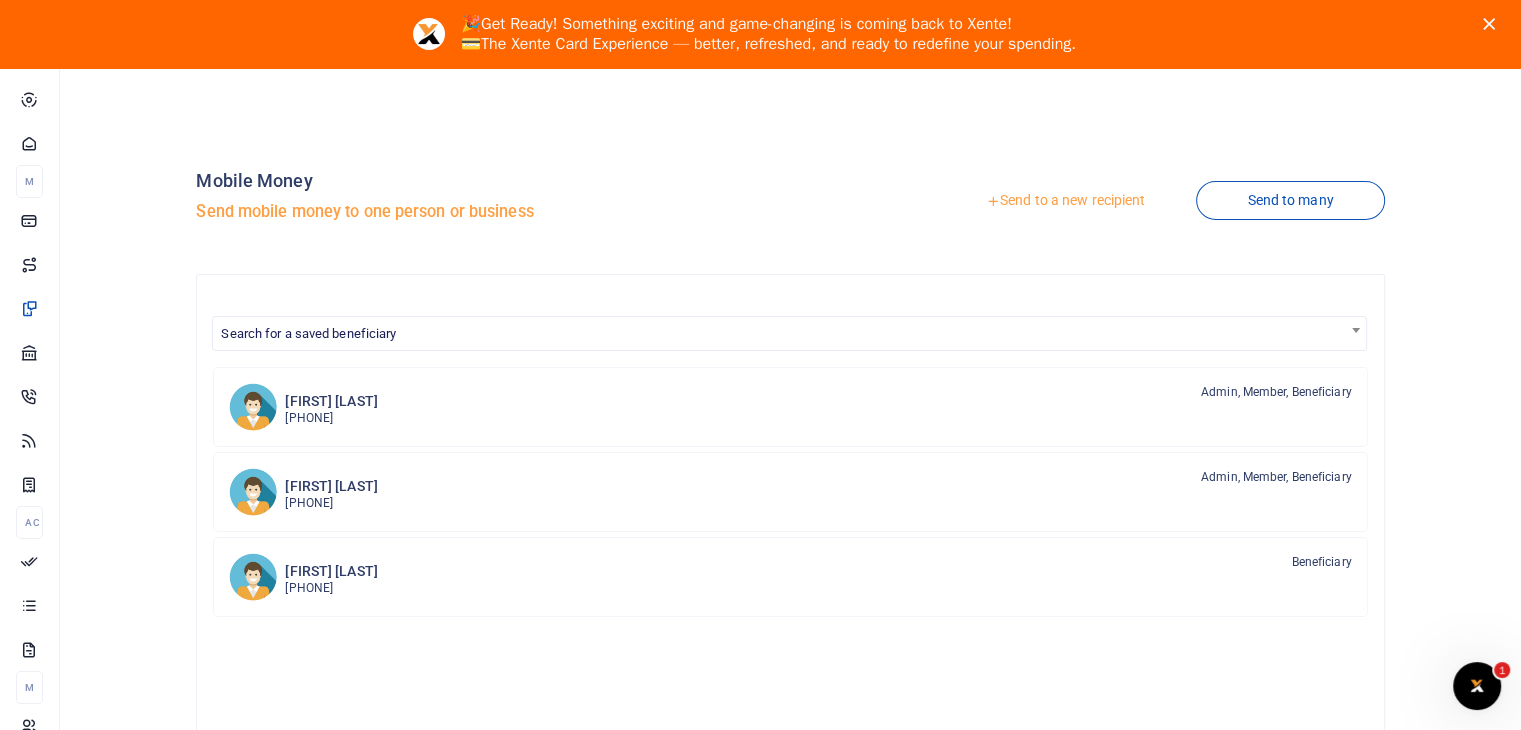 click on "Send to a new recipient" at bounding box center (1065, 201) 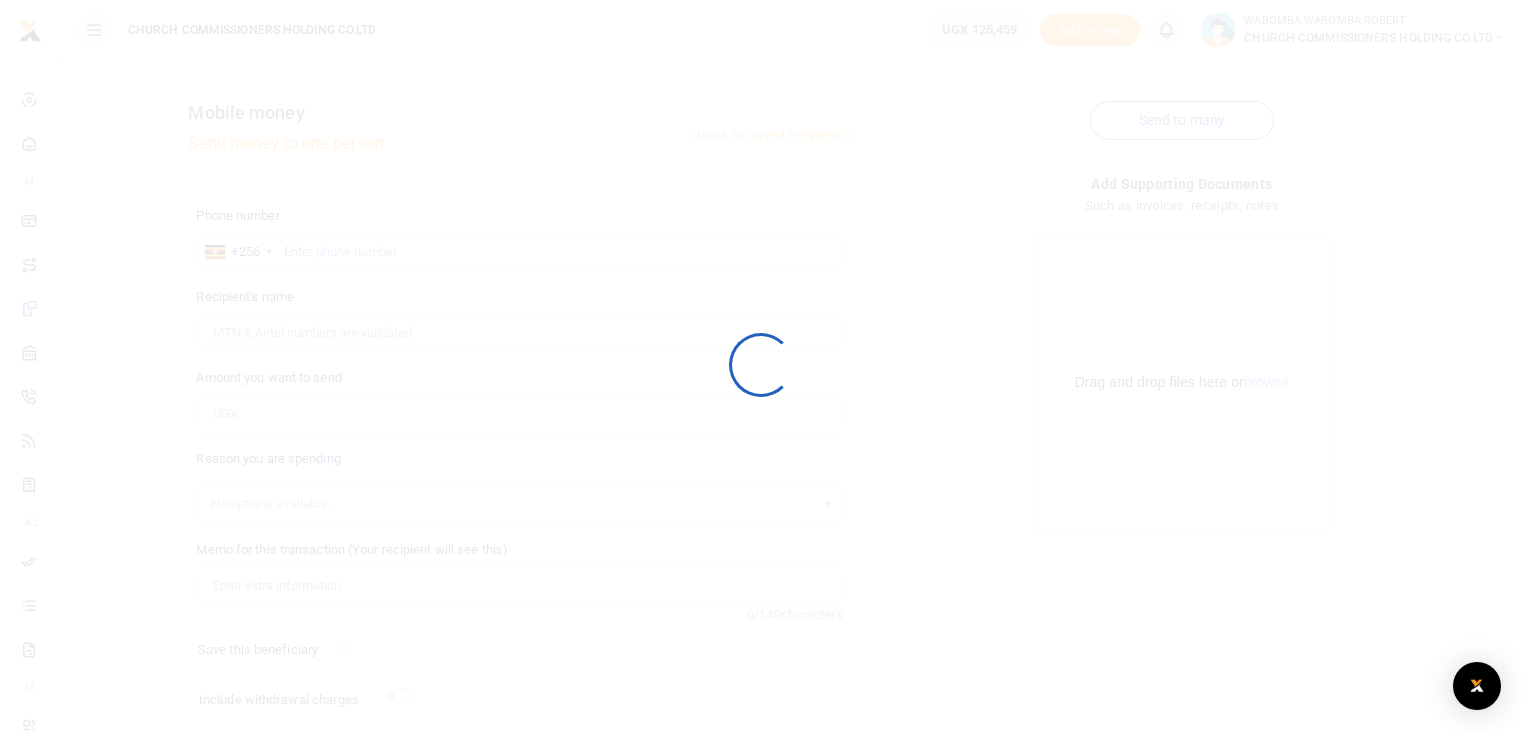 scroll, scrollTop: 0, scrollLeft: 0, axis: both 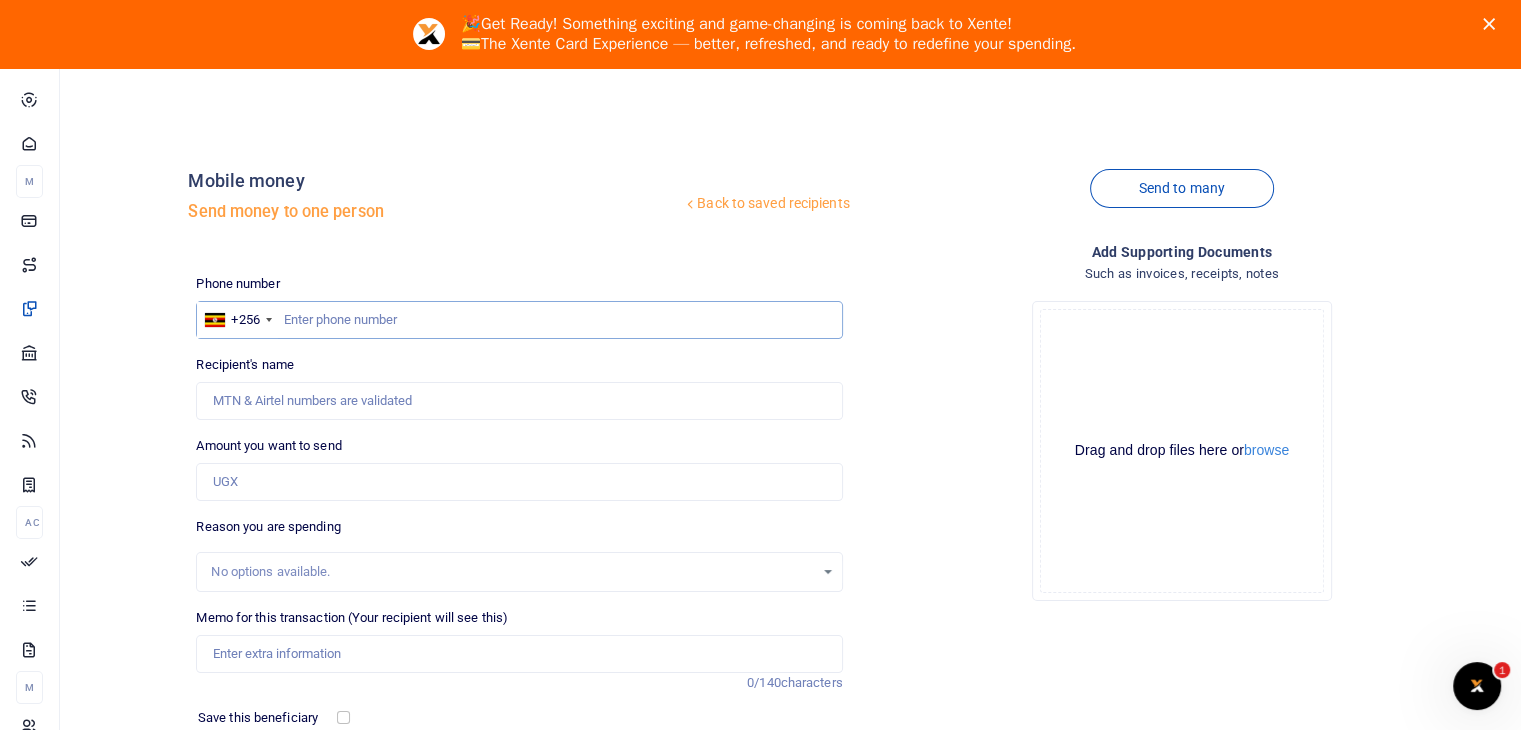 click at bounding box center [519, 320] 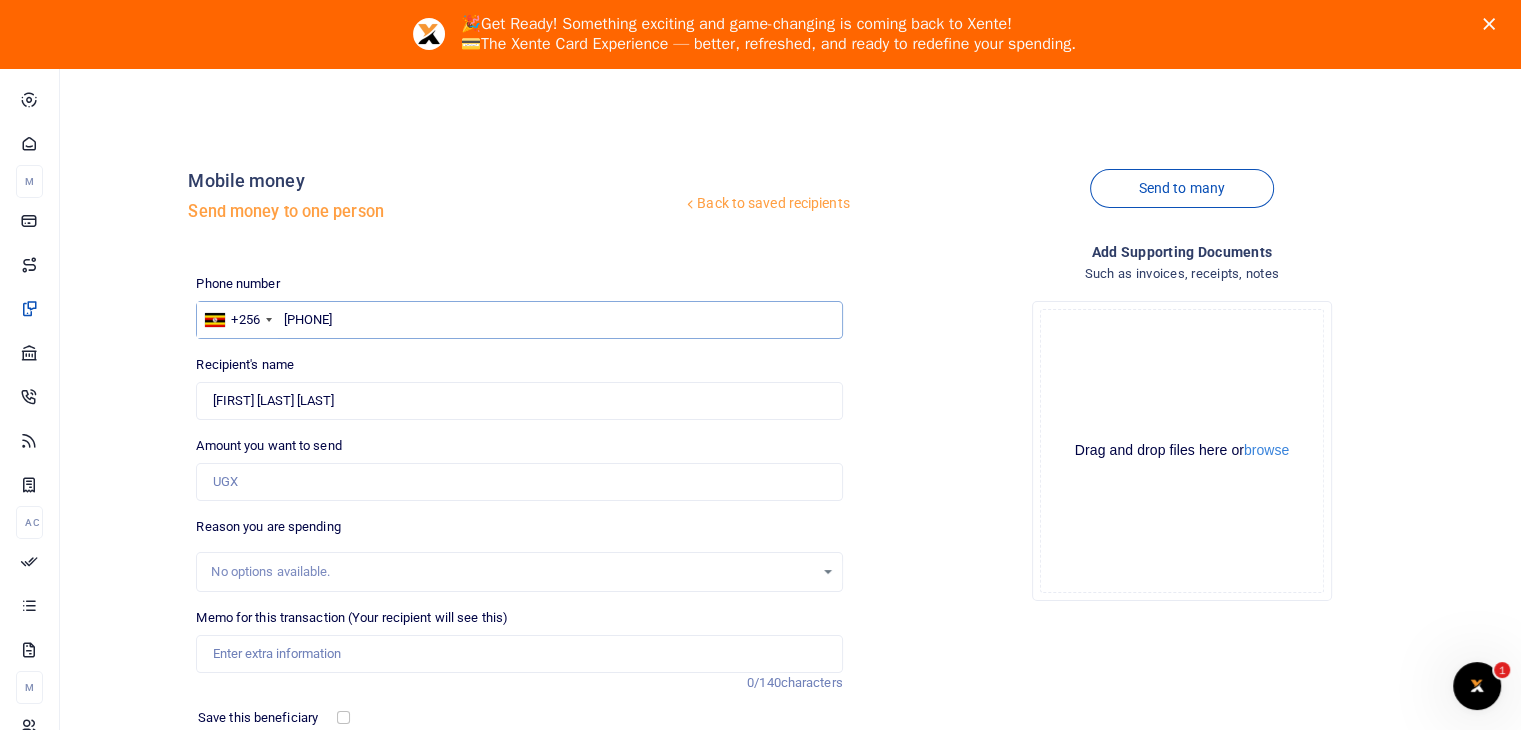 type on "[PHONE]" 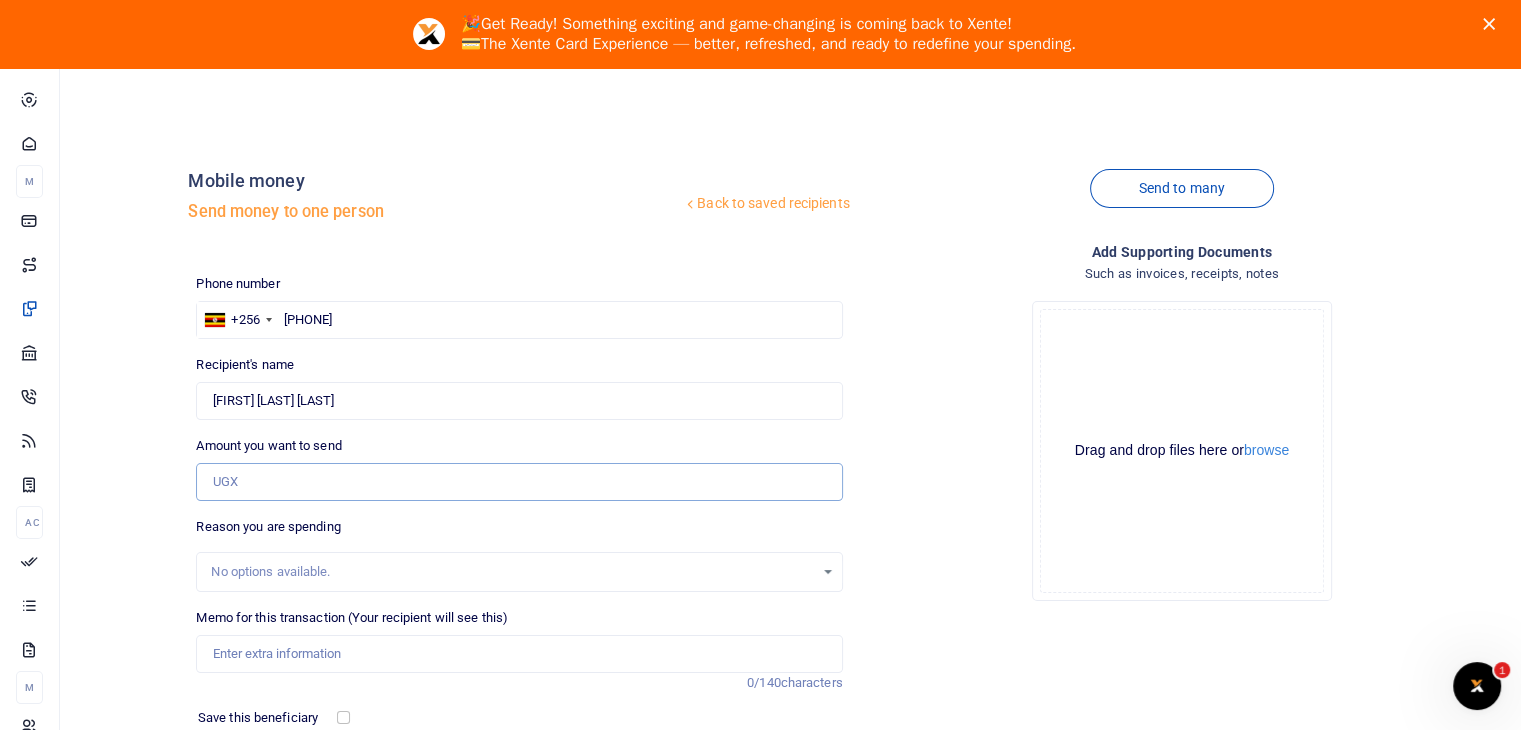 click on "Amount you want to send" at bounding box center (519, 482) 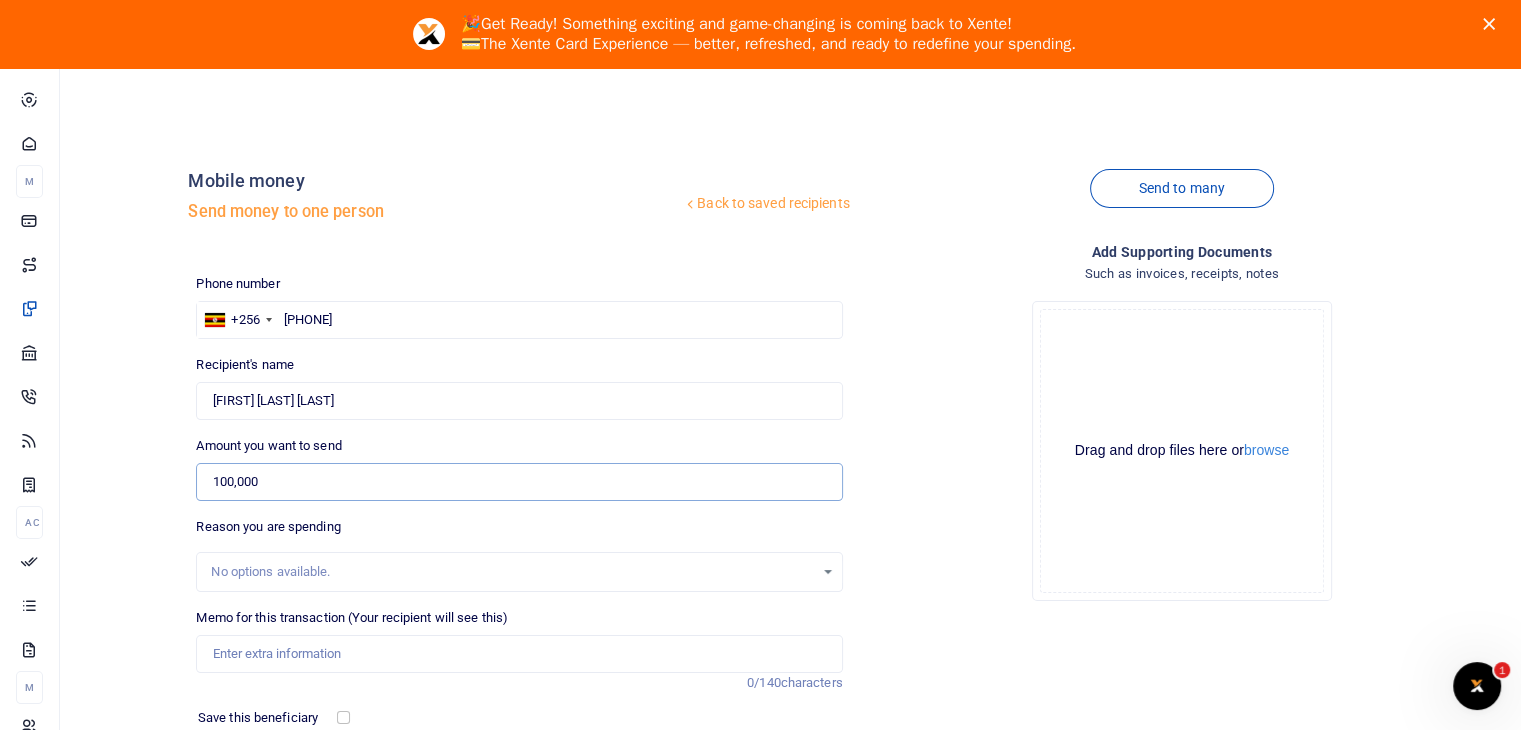 type on "100,000" 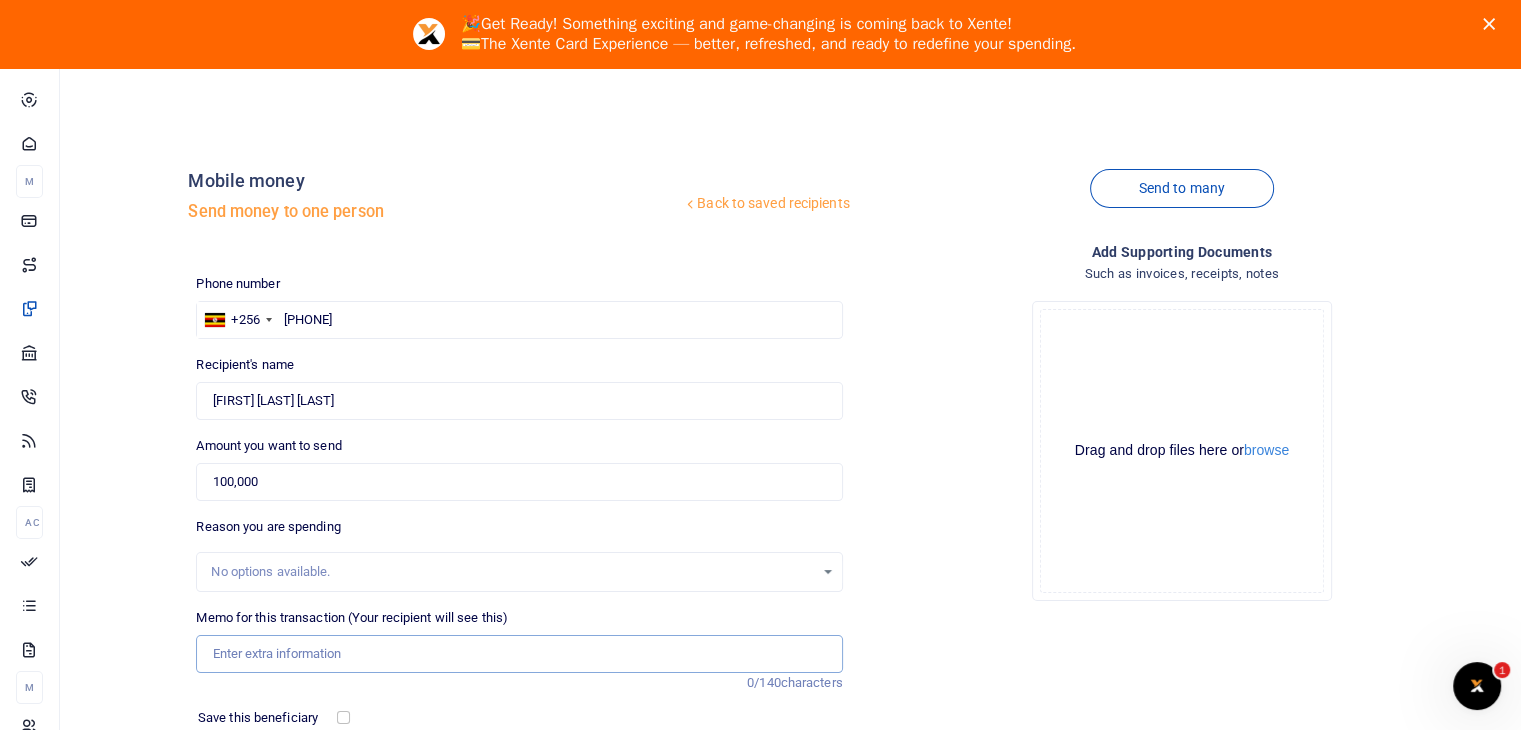 click on "Memo for this transaction (Your recipient will see this)" at bounding box center [519, 654] 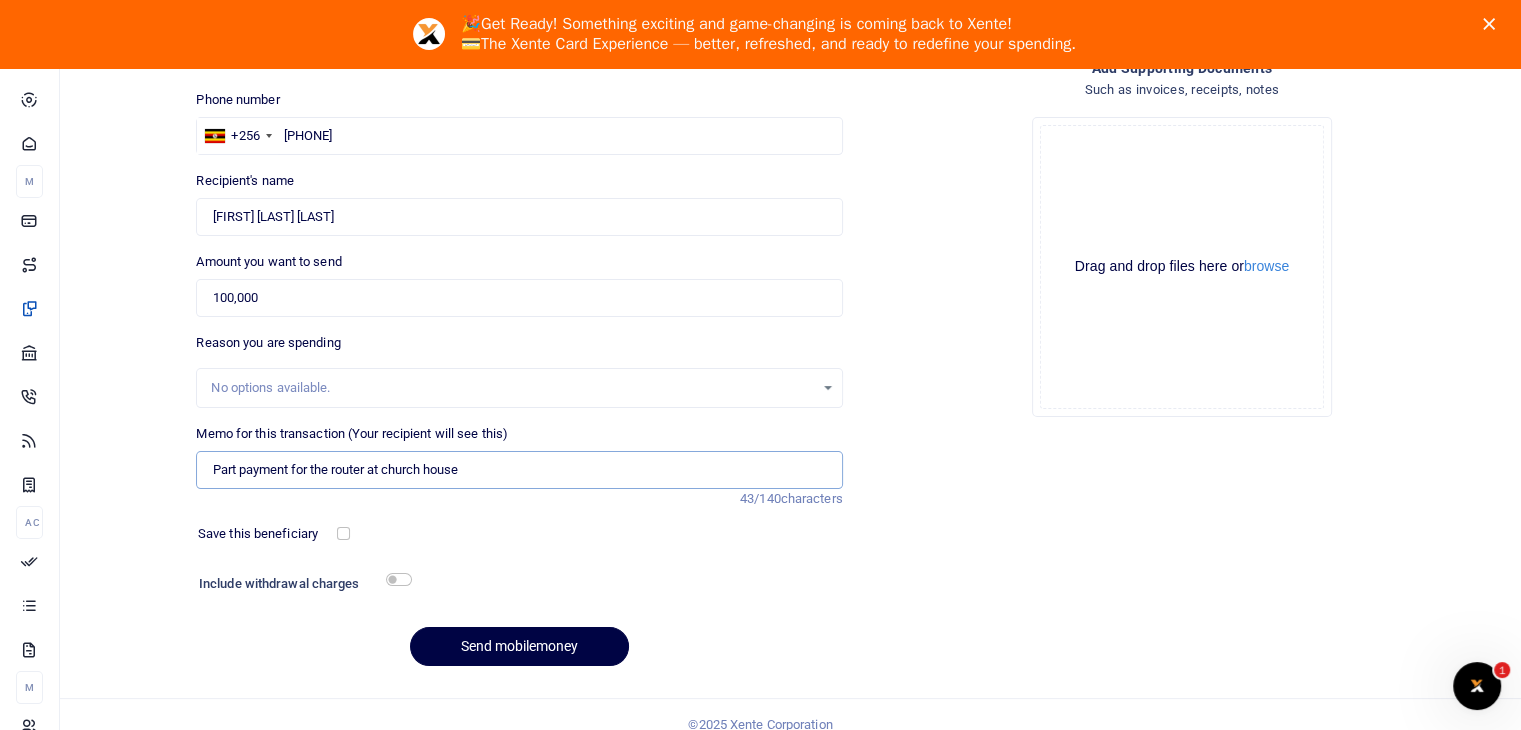 scroll, scrollTop: 200, scrollLeft: 0, axis: vertical 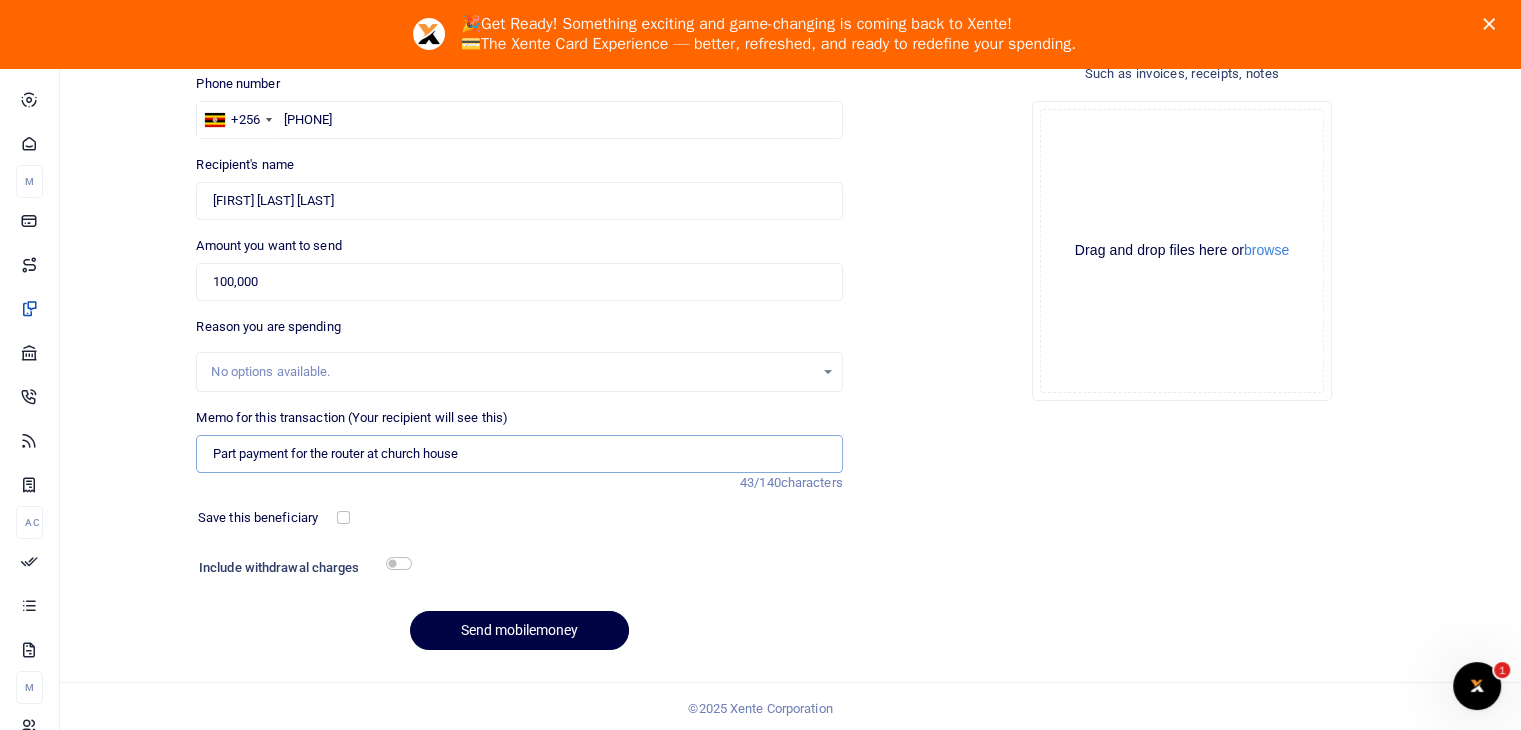 type on "Part payment for the router at church house" 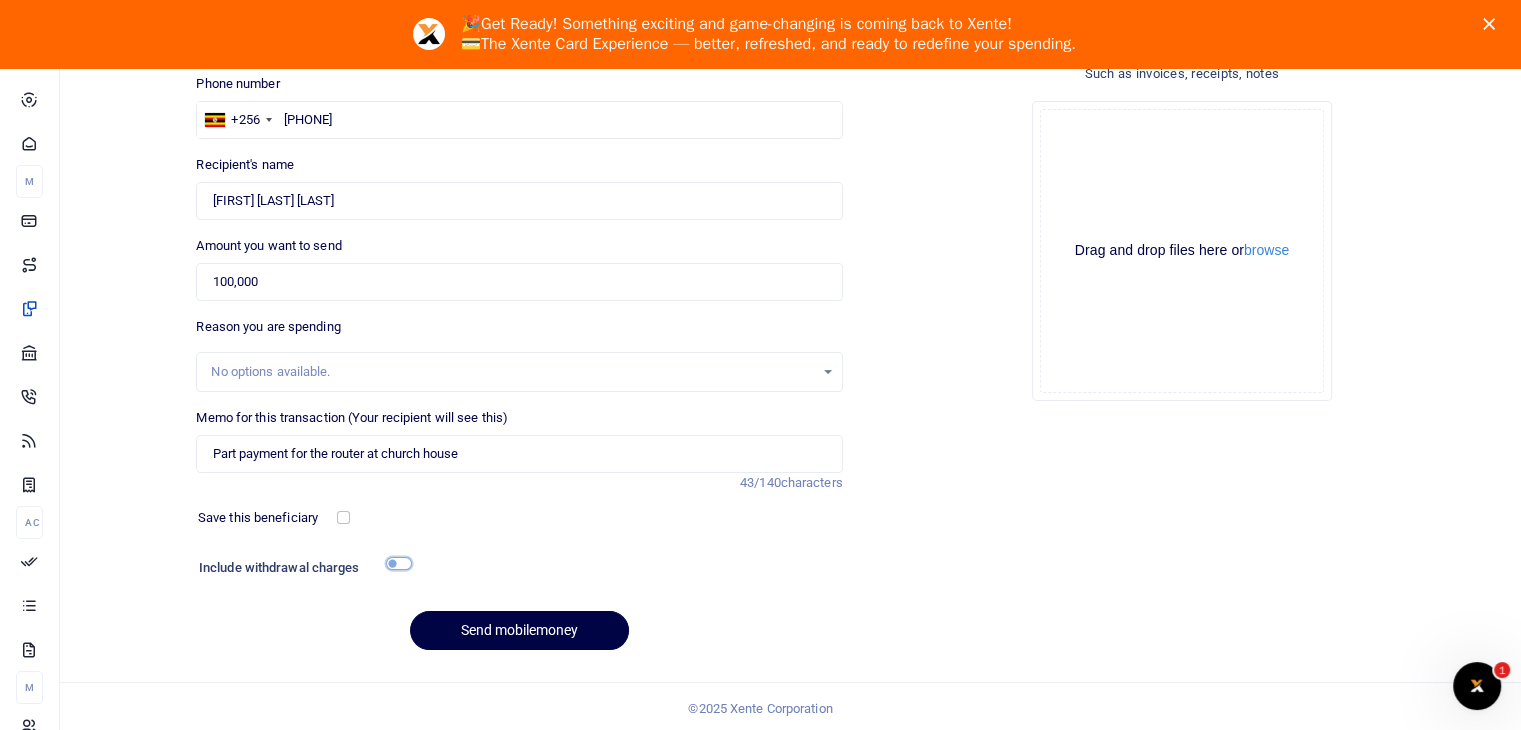 click at bounding box center [399, 563] 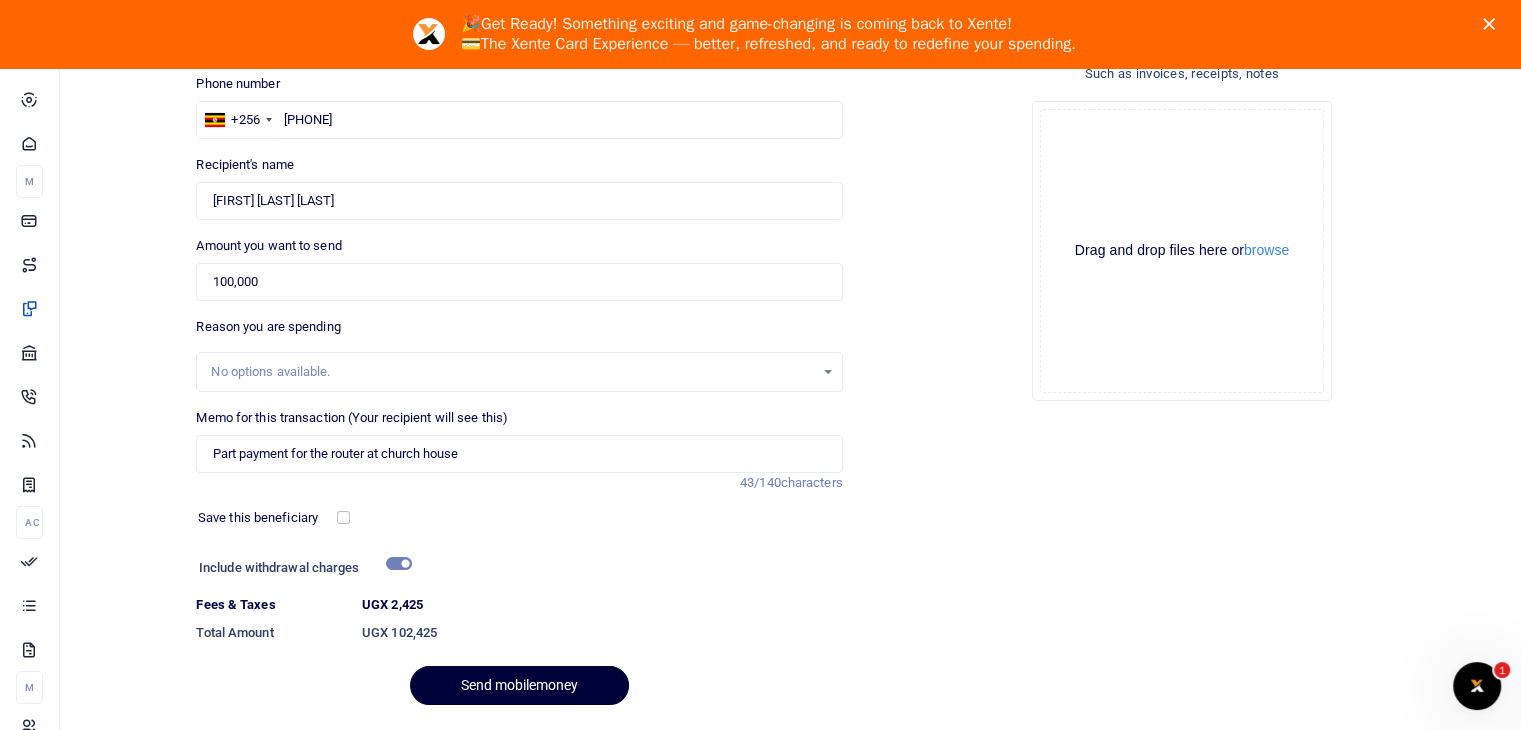 click on "Send mobilemoney" at bounding box center (519, 685) 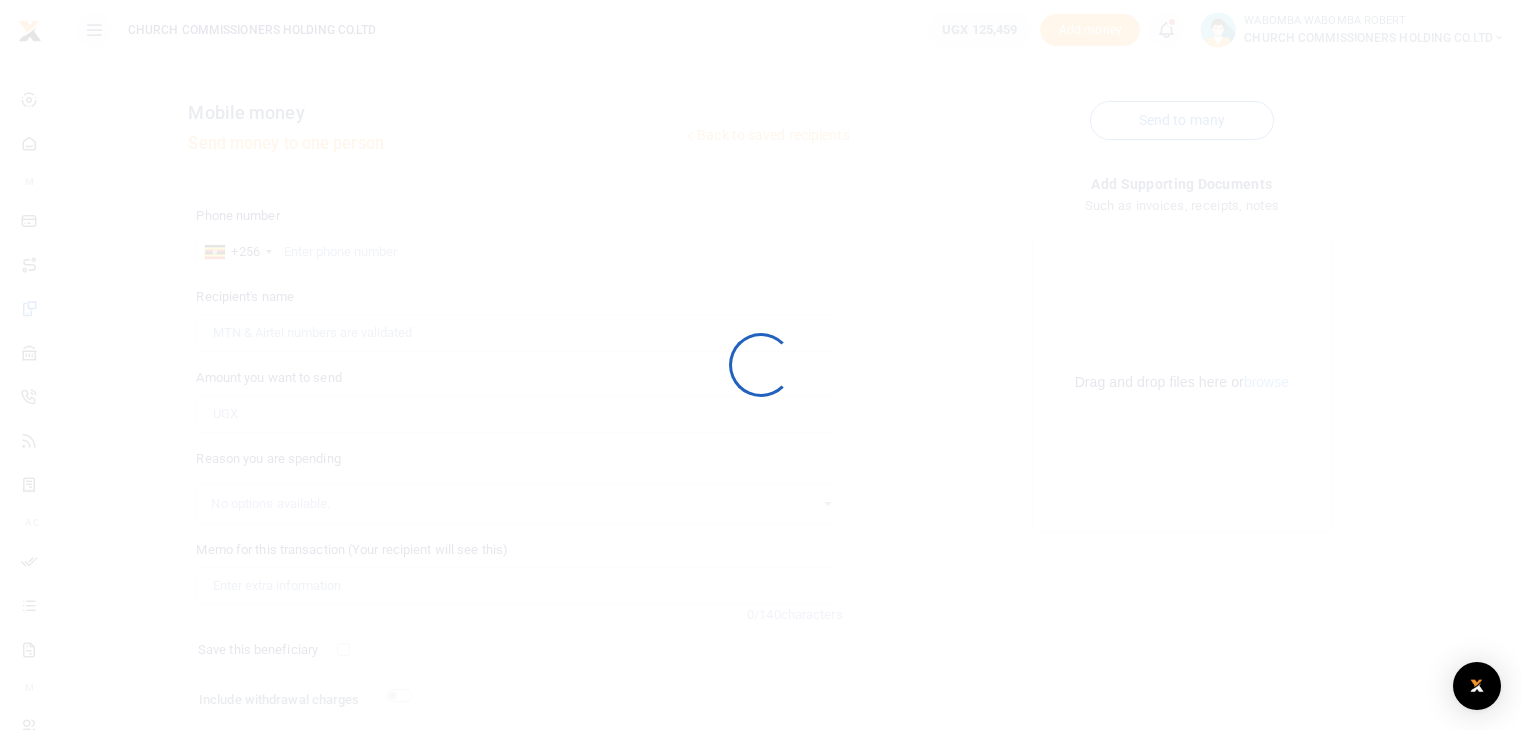 scroll, scrollTop: 132, scrollLeft: 0, axis: vertical 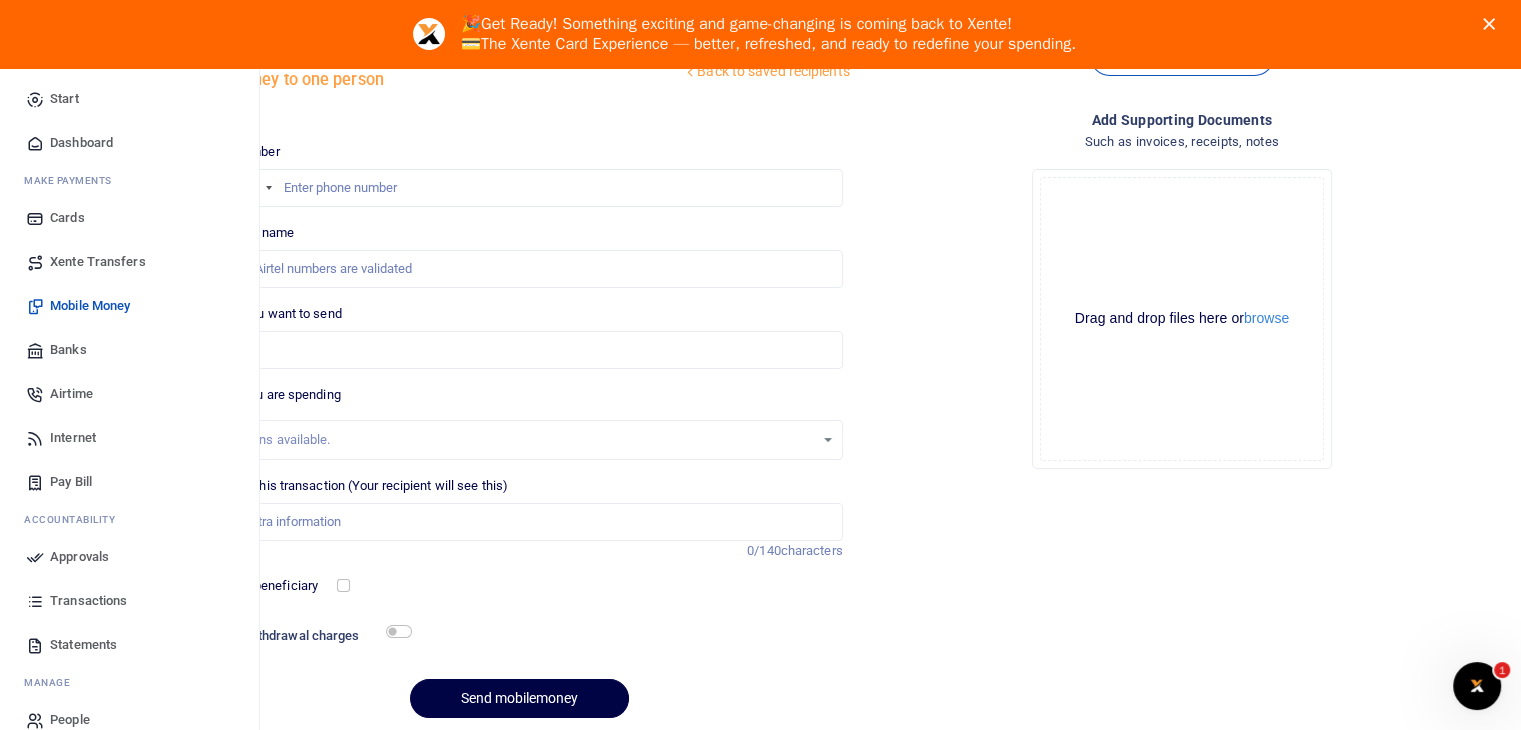 click on "Approvals" at bounding box center [79, 557] 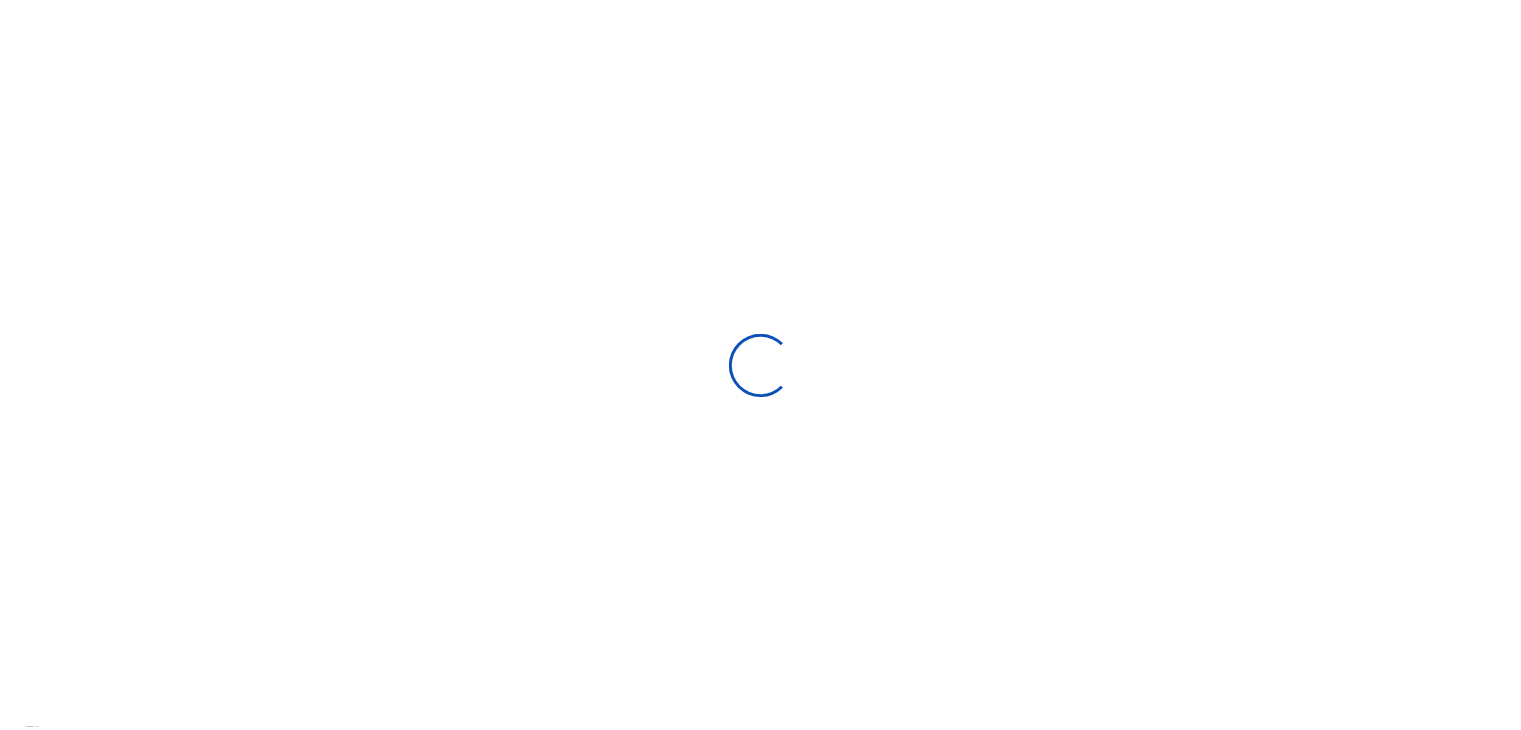 scroll, scrollTop: 0, scrollLeft: 0, axis: both 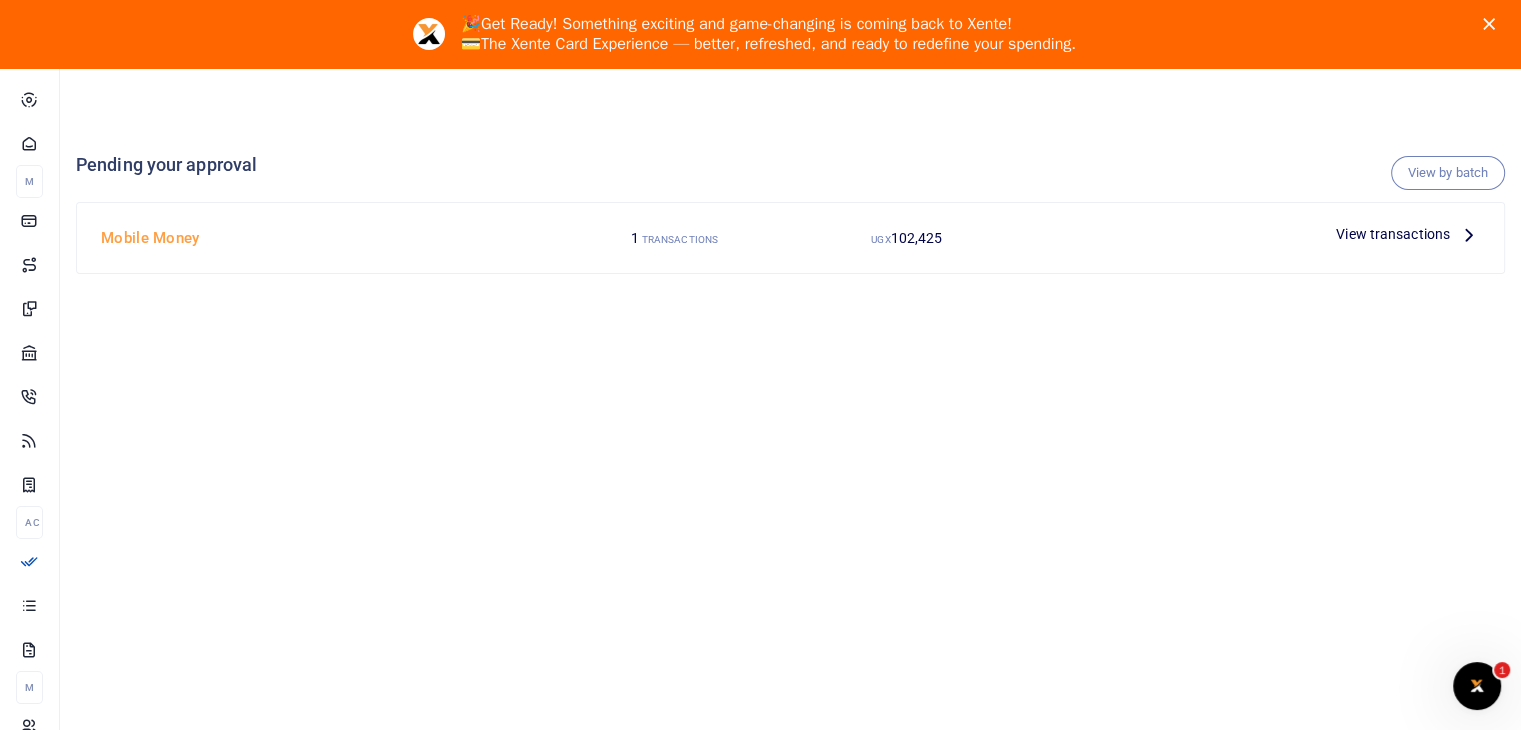 click on "View transactions" at bounding box center (1408, 234) 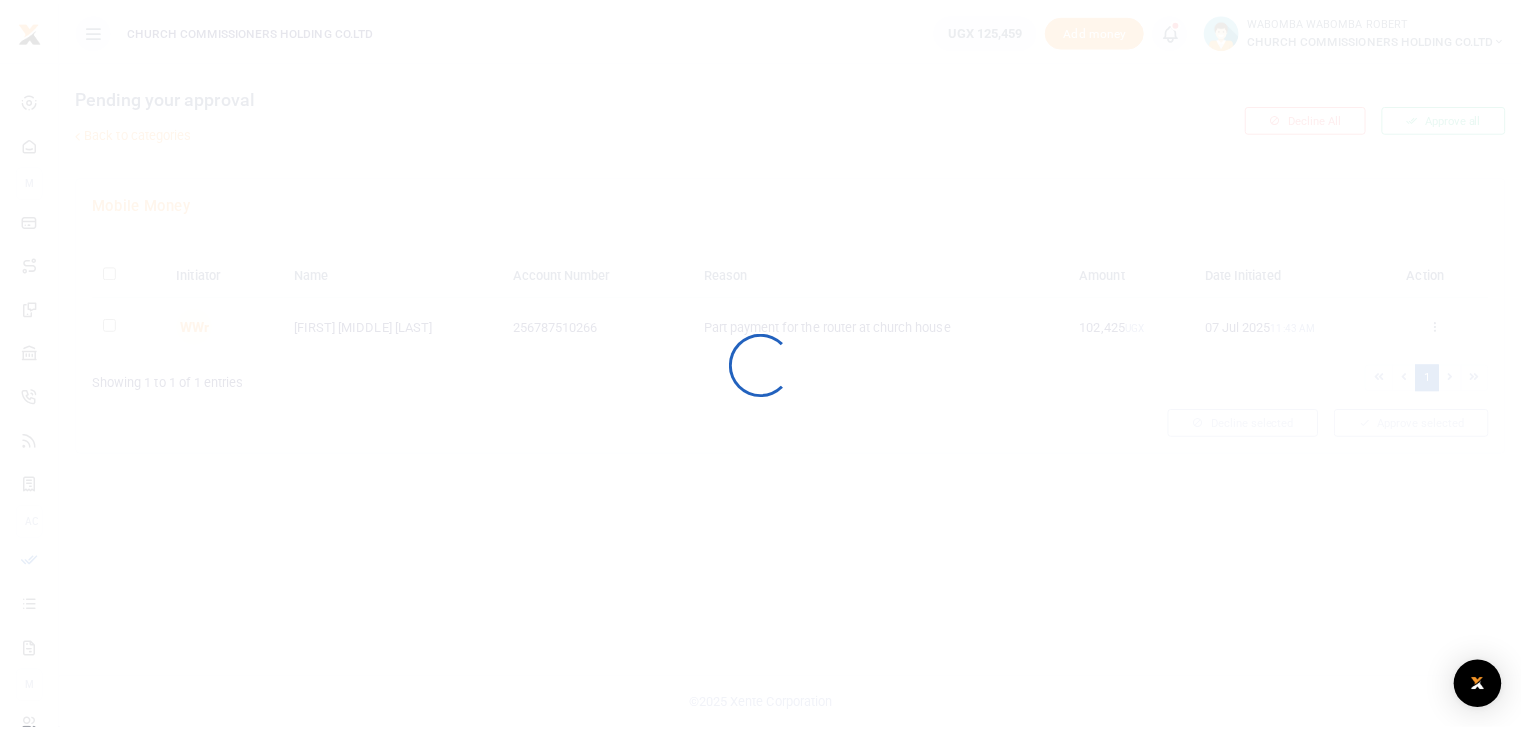 scroll, scrollTop: 0, scrollLeft: 0, axis: both 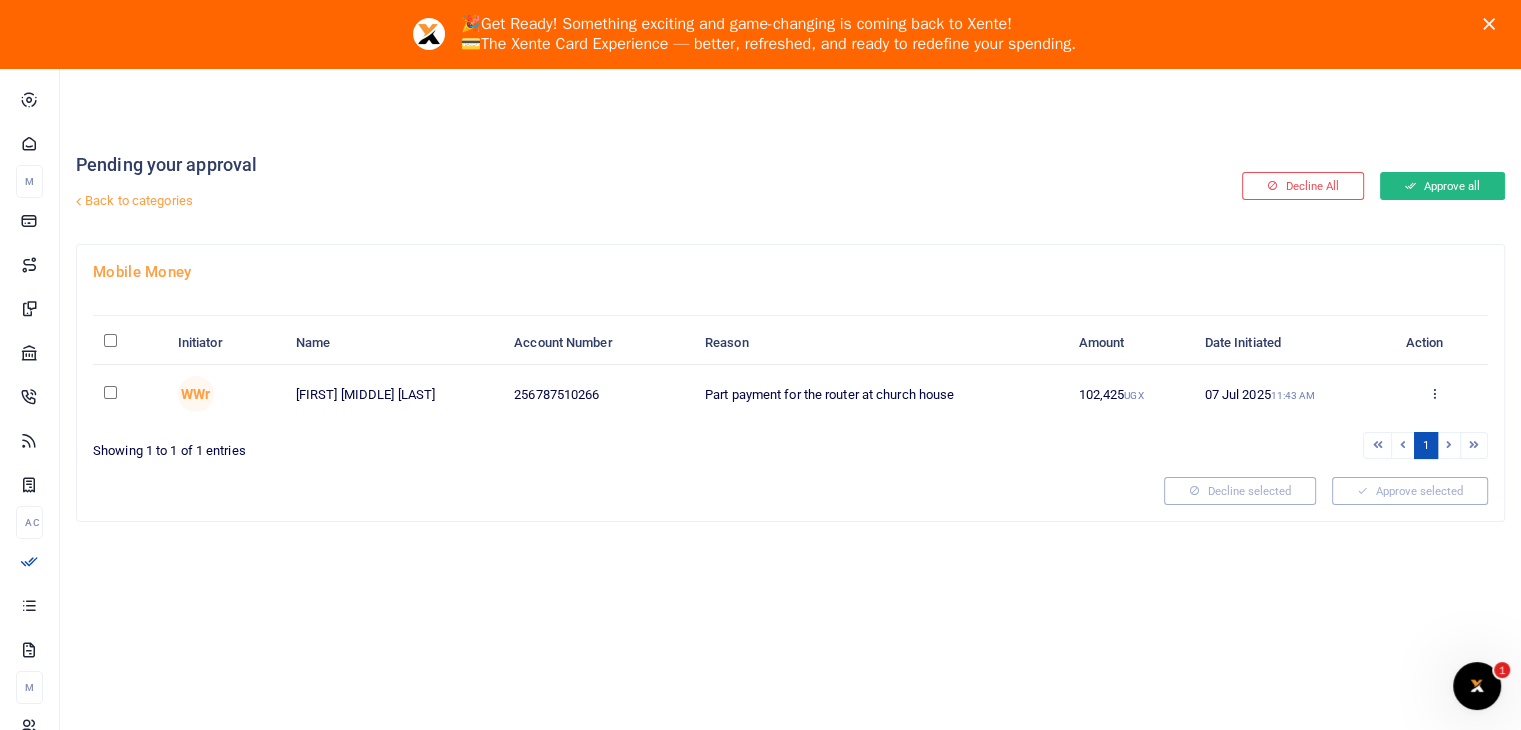 click on "Approve all" at bounding box center [1442, 186] 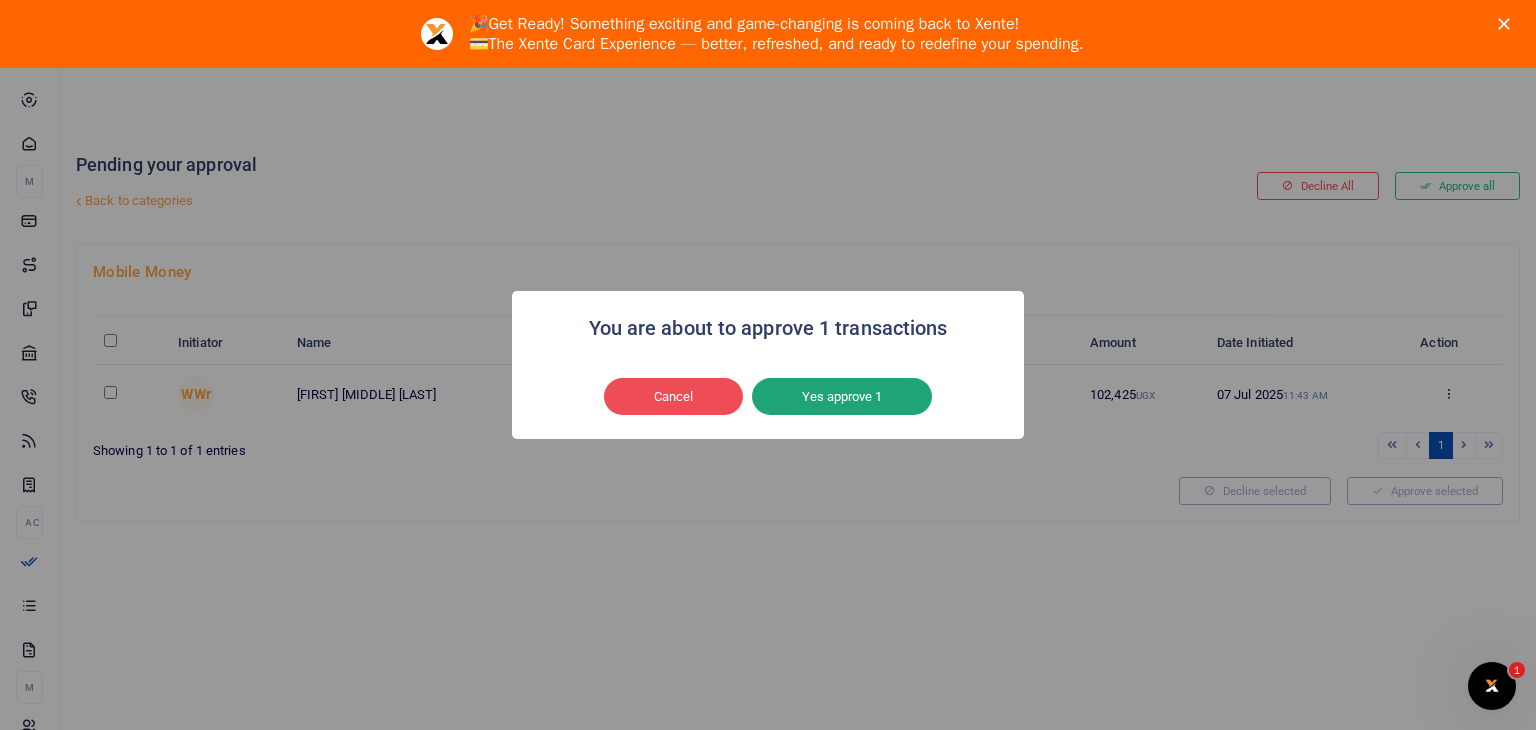 click on "Yes approve 1" at bounding box center (842, 397) 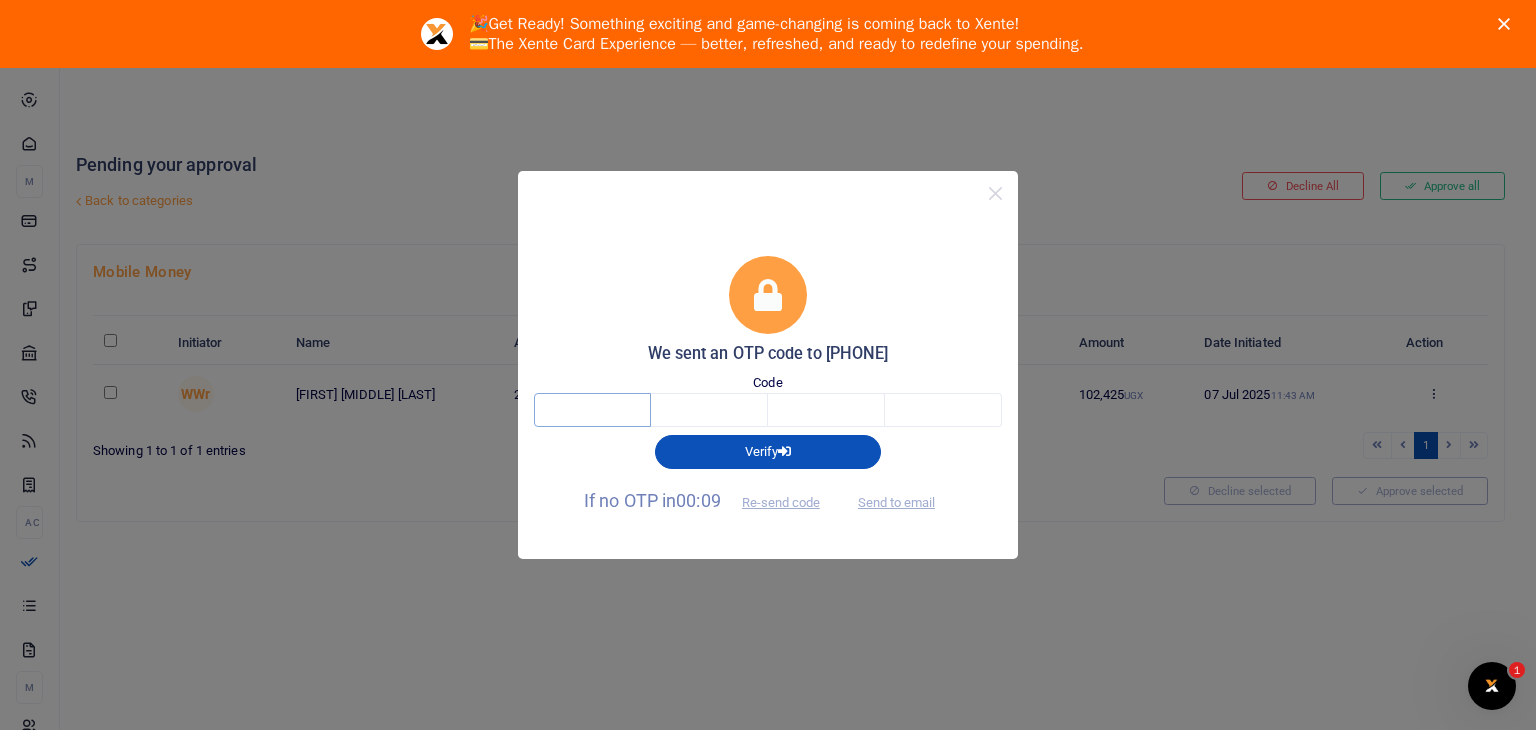 click at bounding box center [592, 410] 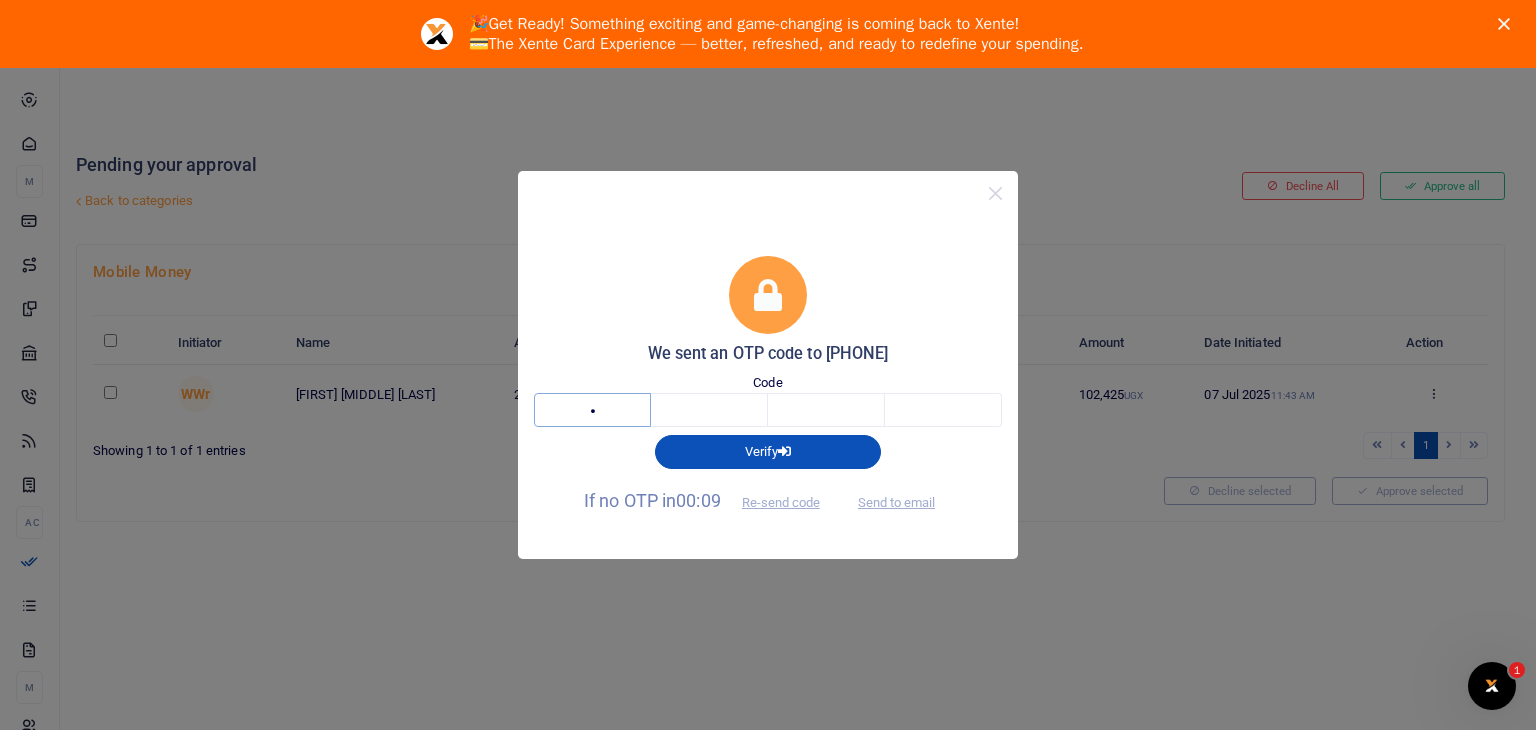 type on "3" 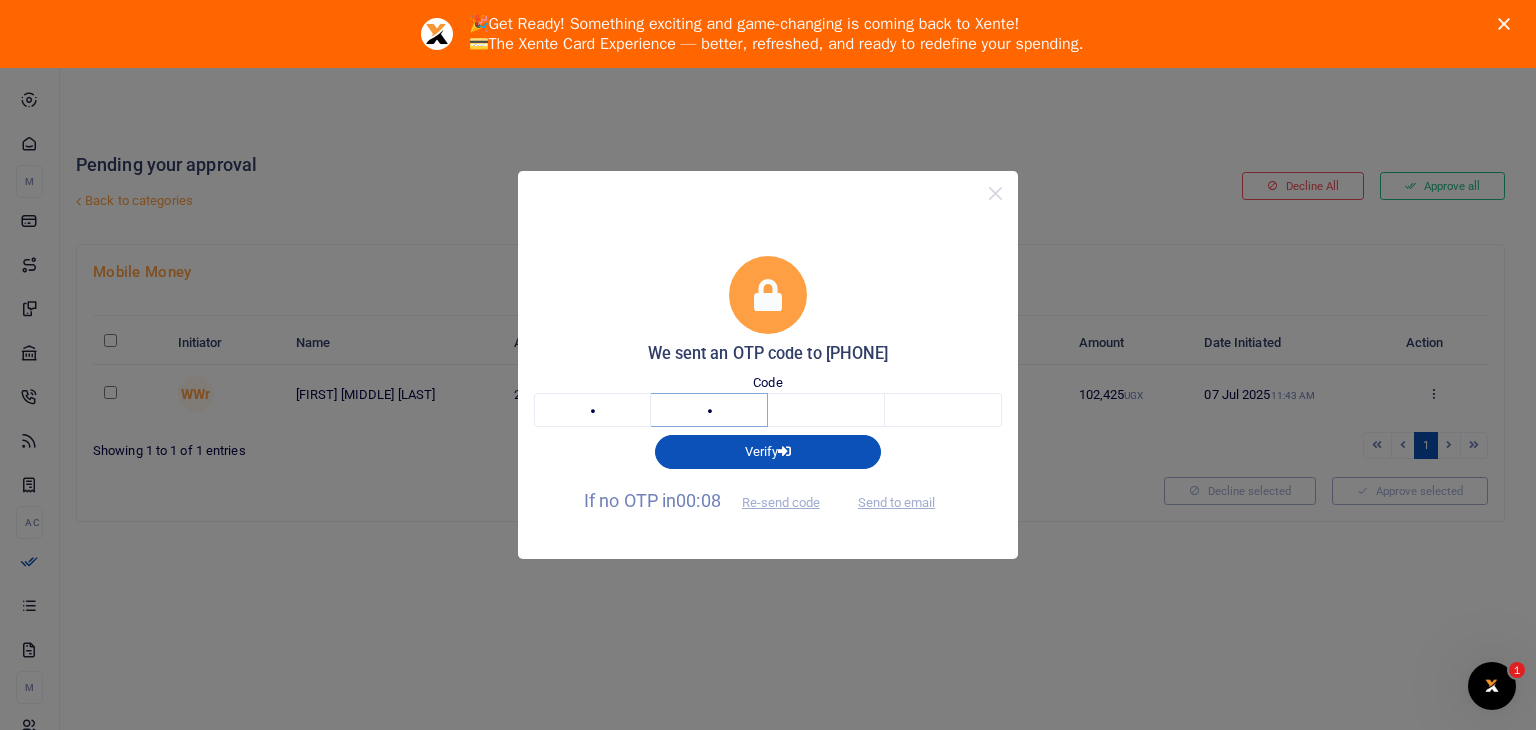 type on "4" 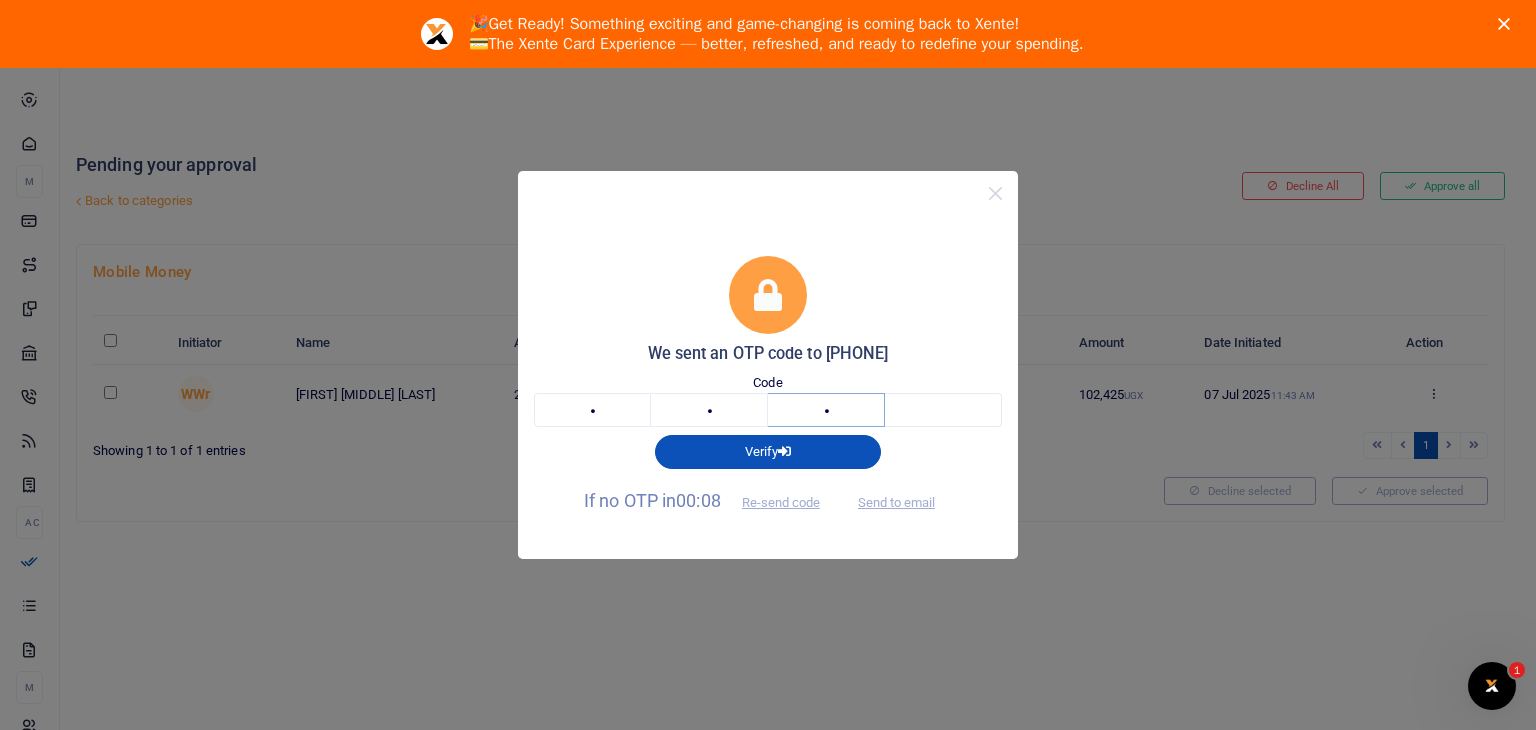 type on "4" 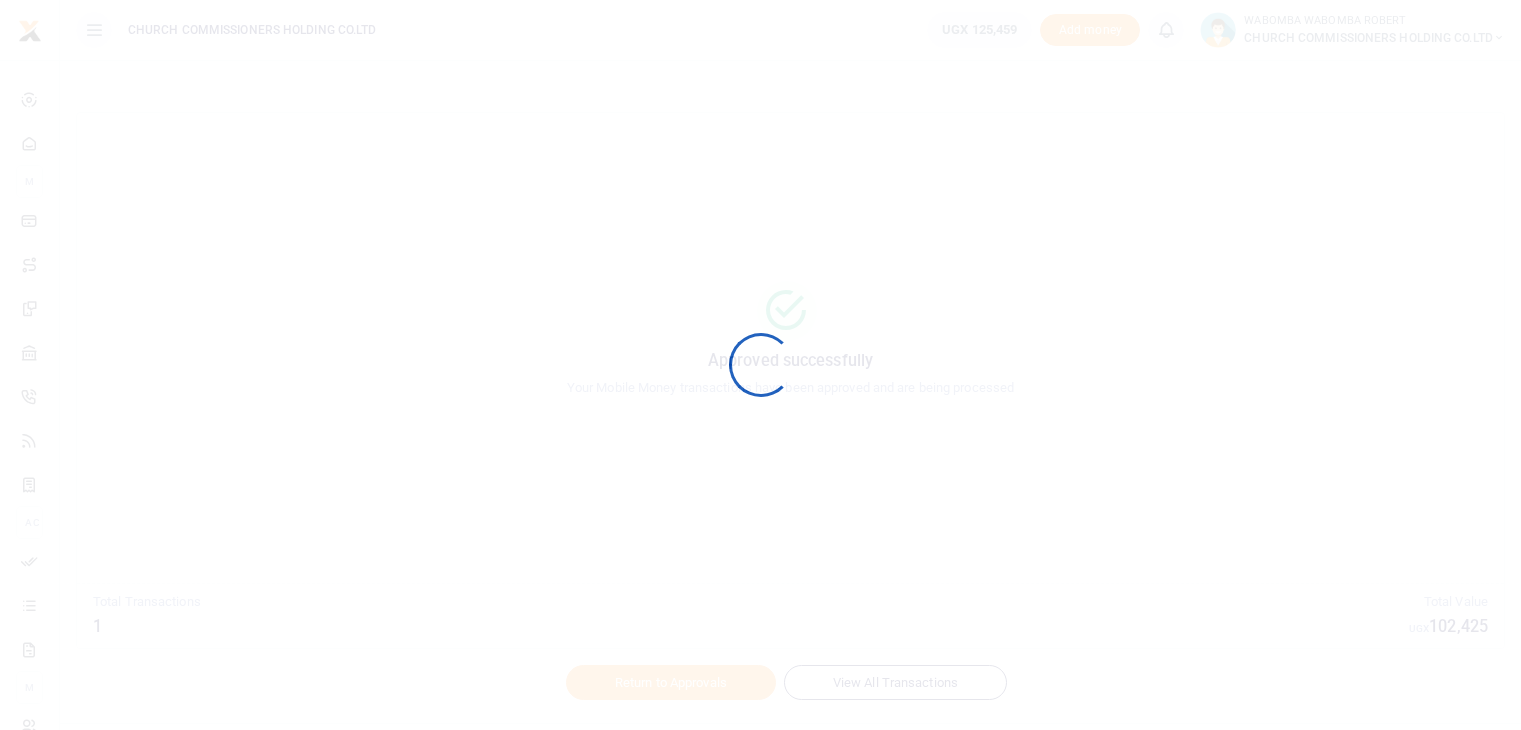 scroll, scrollTop: 0, scrollLeft: 0, axis: both 